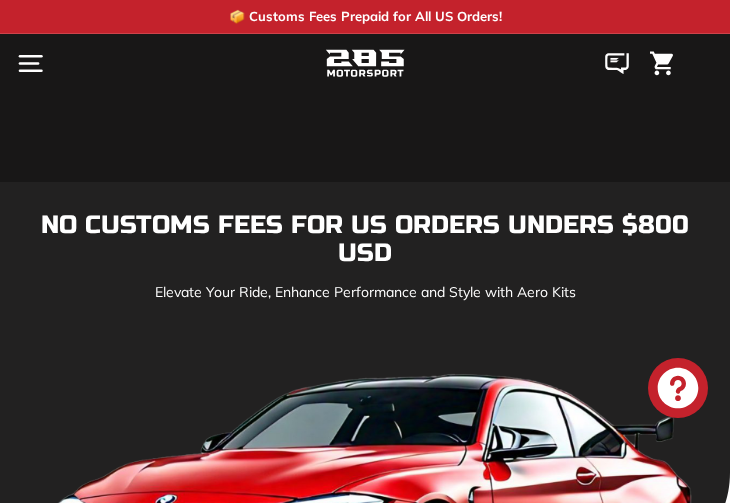 scroll, scrollTop: 5, scrollLeft: 0, axis: vertical 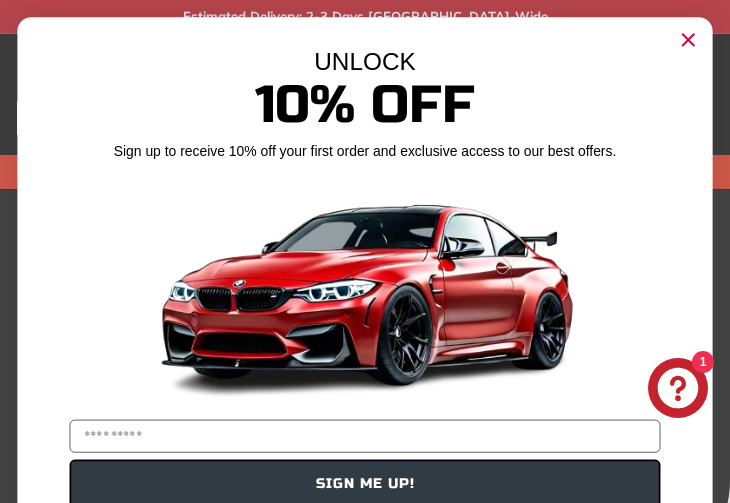 click 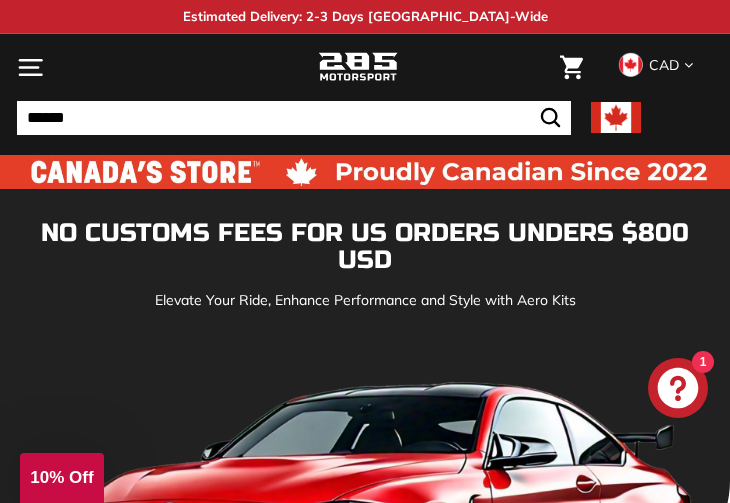 click on ". . .
Site navigation" at bounding box center [30, 67] 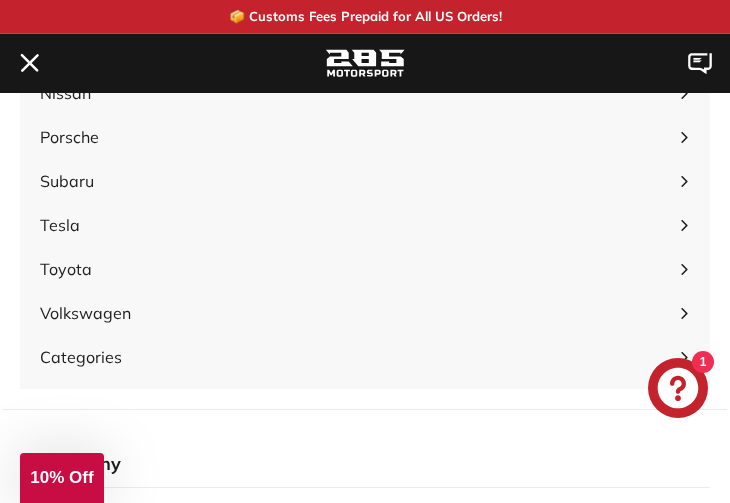 click on "Volkswagen" at bounding box center [354, 313] 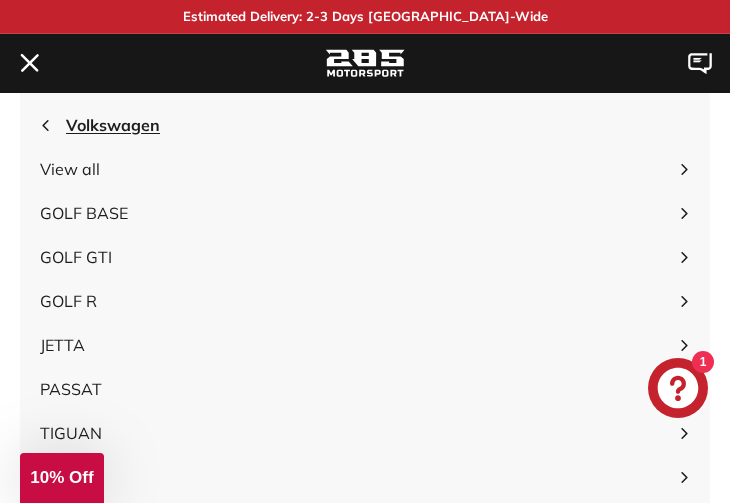scroll, scrollTop: 0, scrollLeft: 0, axis: both 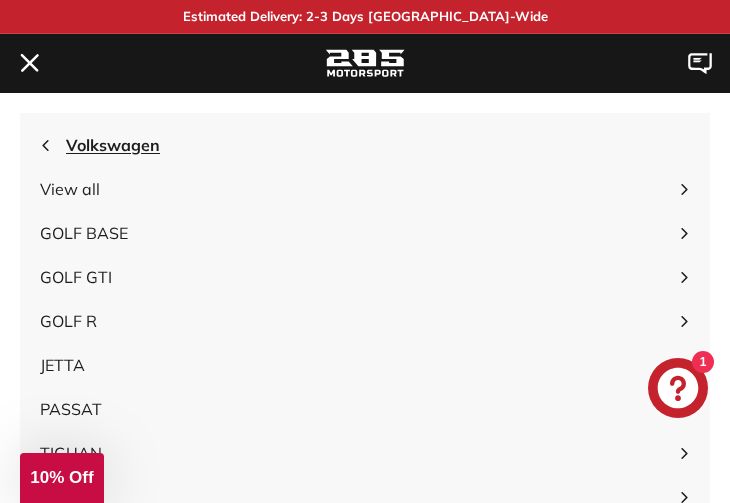 click on "JETTA" at bounding box center (354, 365) 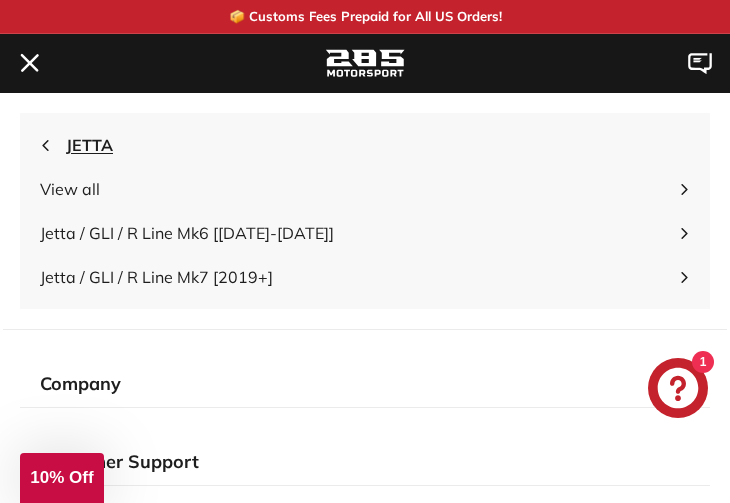 click on "Jetta / GLI / R Line Mk7 [2019+]" at bounding box center (354, 277) 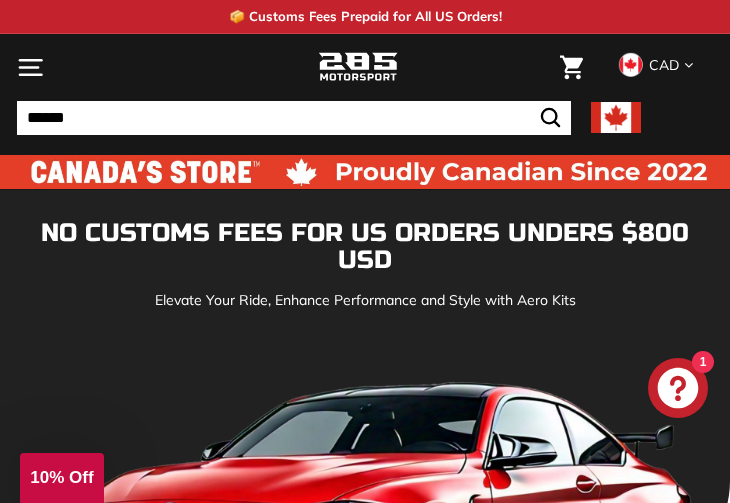 click on ". . .
Site navigation" at bounding box center [30, 67] 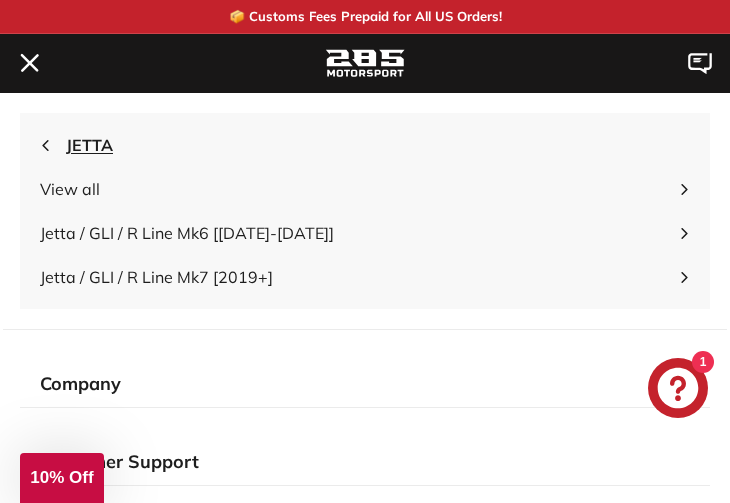 click 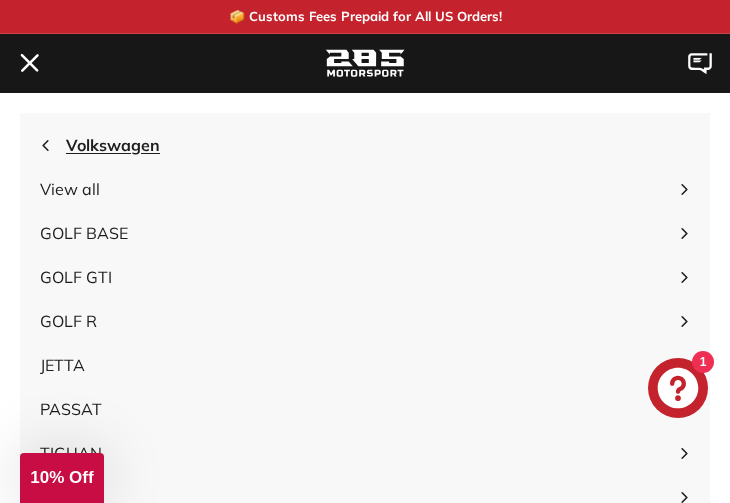 click on "GOLF GTI" at bounding box center (354, 277) 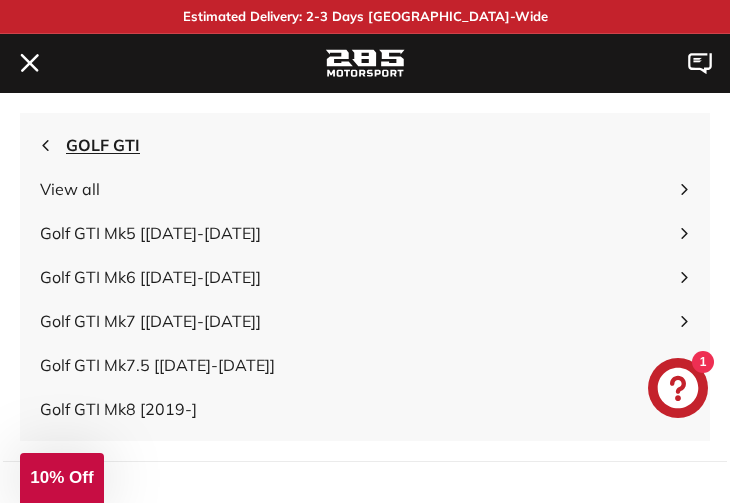click on "Golf GTI Mk8 [2019-]" at bounding box center (354, 409) 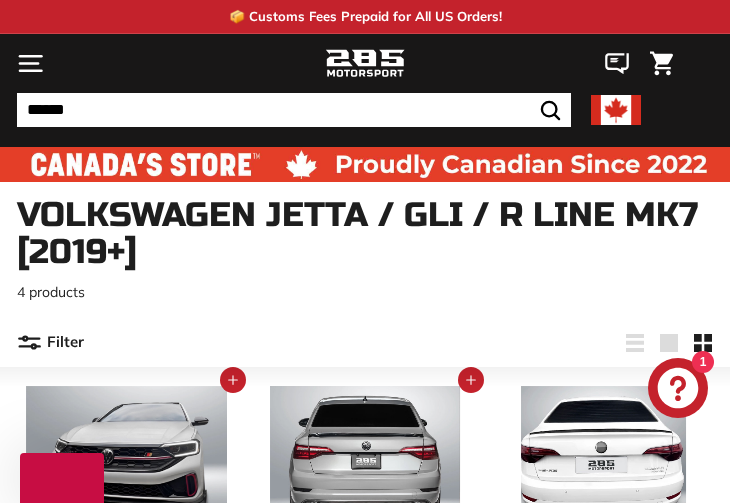 scroll, scrollTop: 0, scrollLeft: 0, axis: both 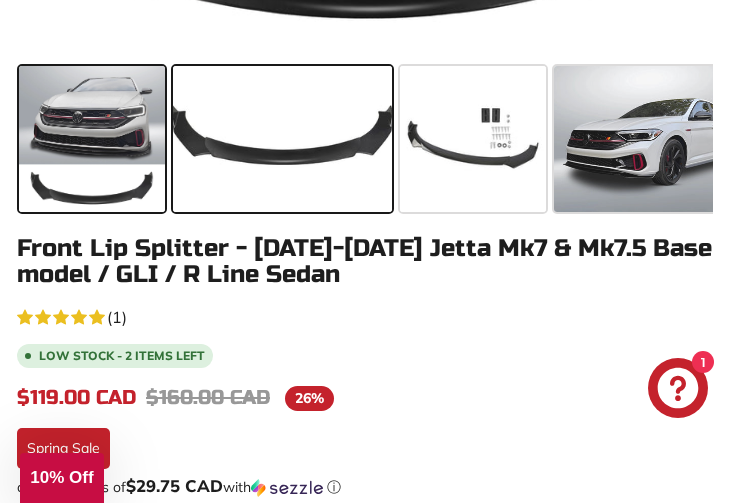 click at bounding box center (282, 139) 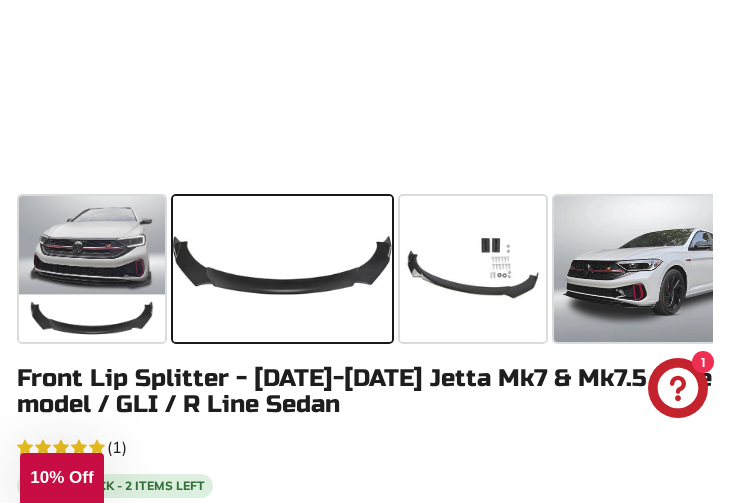 scroll, scrollTop: 908, scrollLeft: 0, axis: vertical 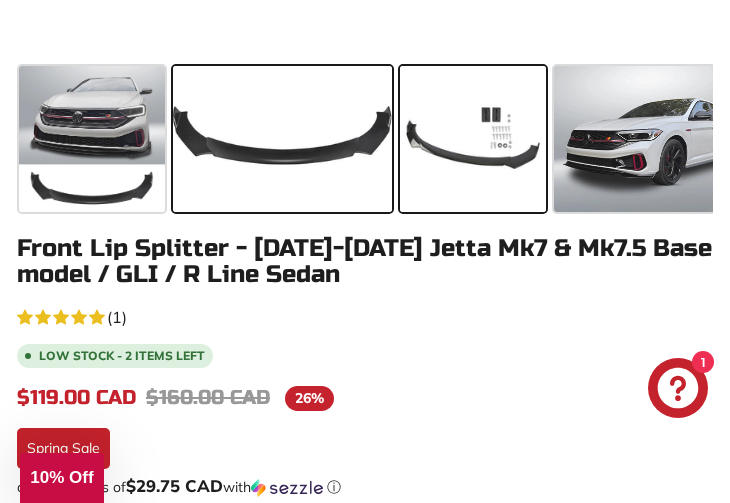 click at bounding box center [473, 139] 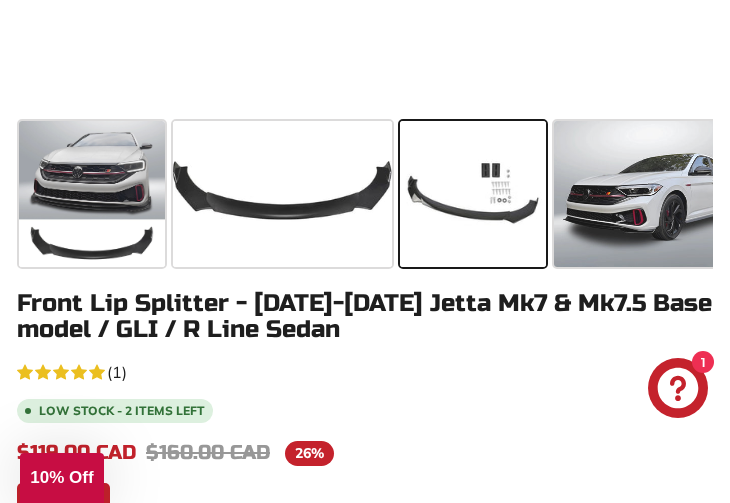 scroll, scrollTop: 808, scrollLeft: 0, axis: vertical 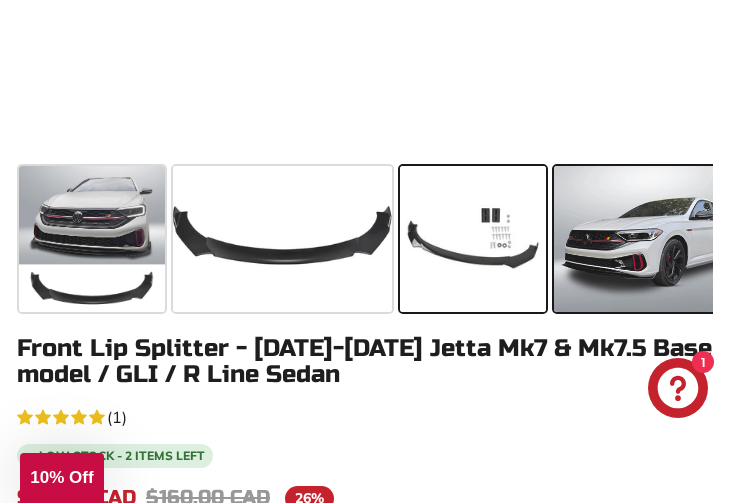 click at bounding box center (644, 239) 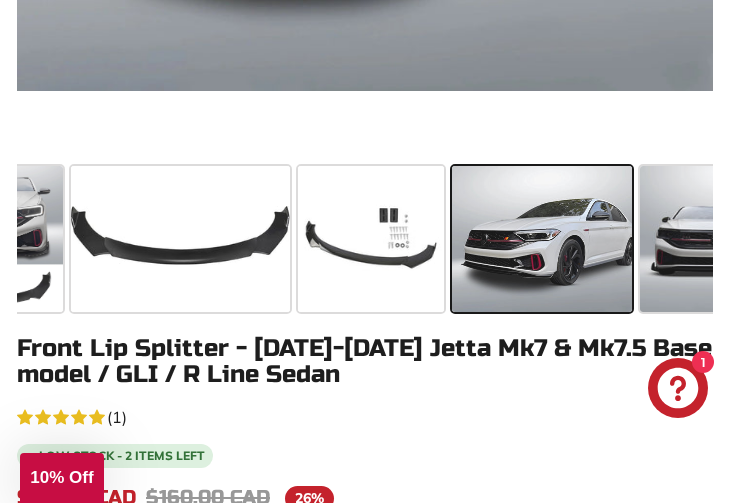 scroll, scrollTop: 0, scrollLeft: 292, axis: horizontal 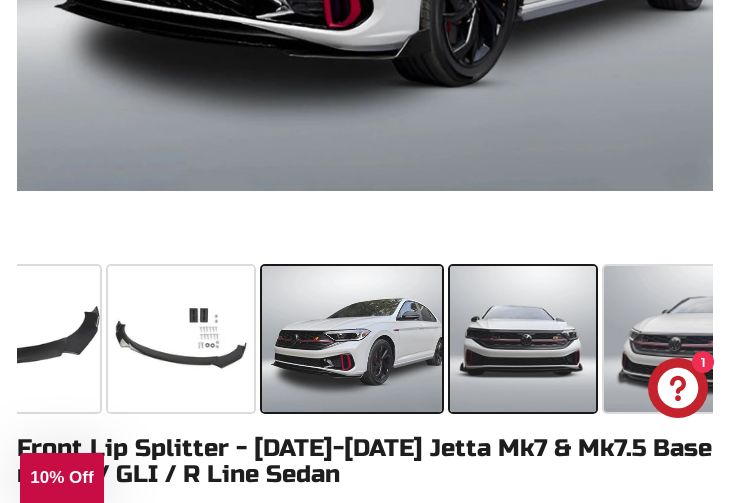 click at bounding box center (523, 339) 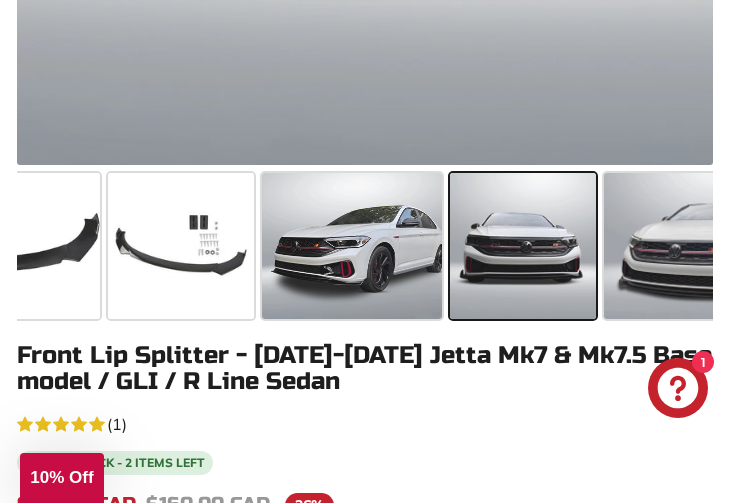 scroll, scrollTop: 808, scrollLeft: 0, axis: vertical 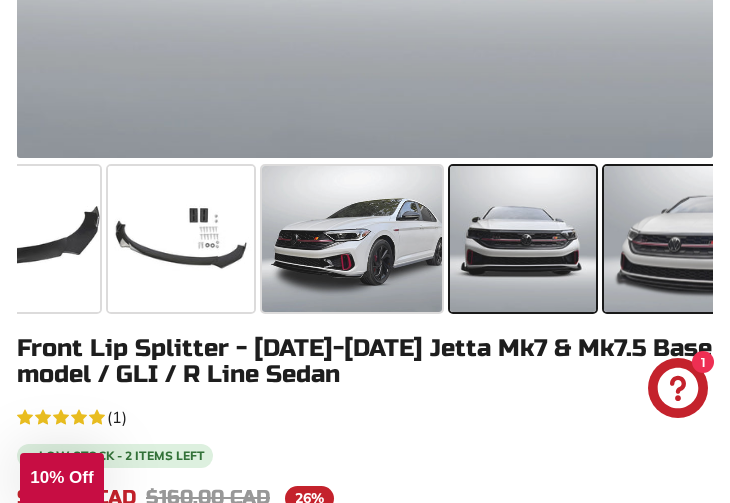 click at bounding box center [691, 239] 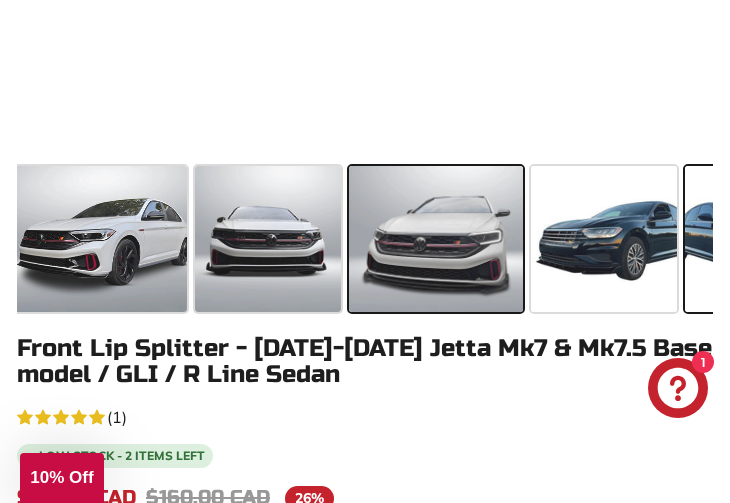 scroll, scrollTop: 0, scrollLeft: 638, axis: horizontal 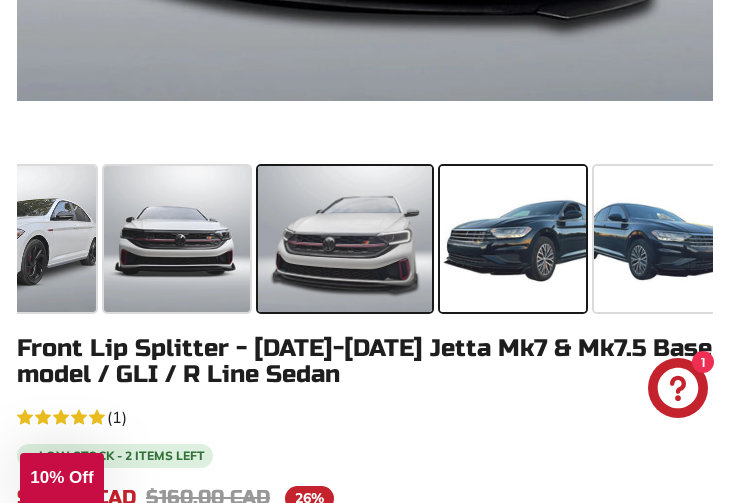 click at bounding box center [513, 239] 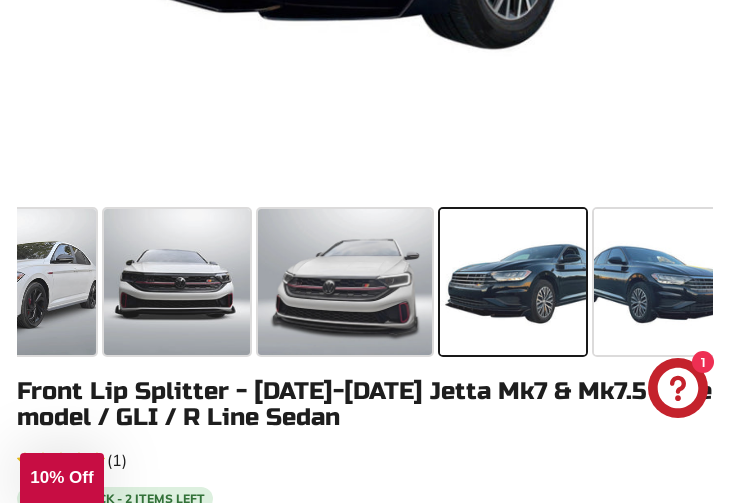 scroll, scrollTop: 808, scrollLeft: 0, axis: vertical 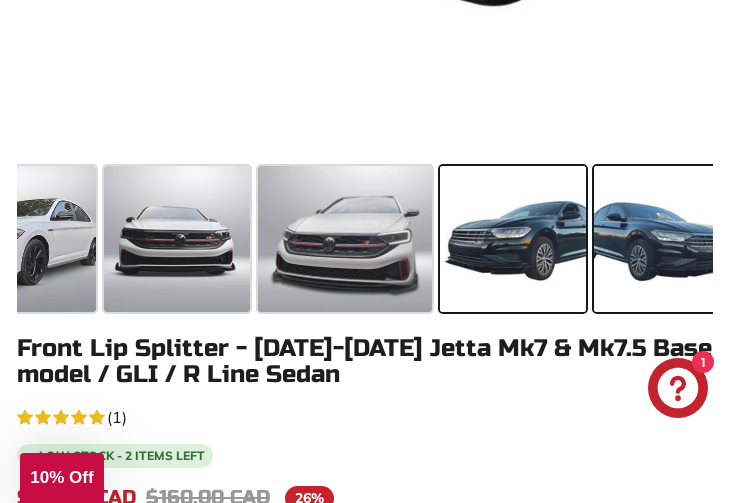 click at bounding box center [667, 239] 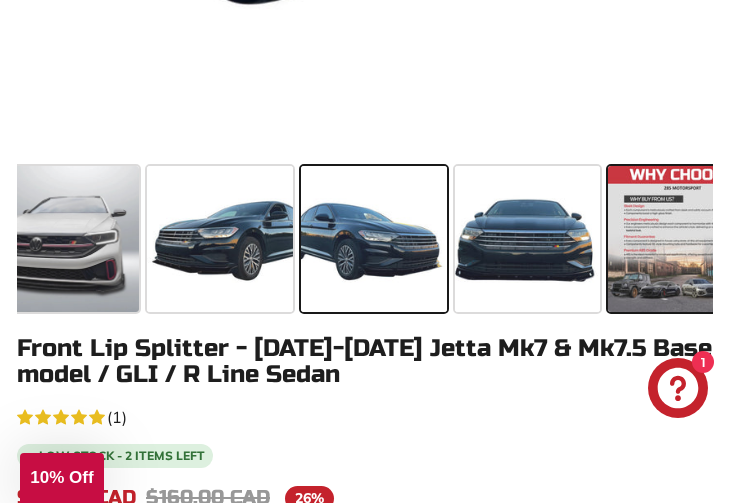 scroll, scrollTop: 0, scrollLeft: 966, axis: horizontal 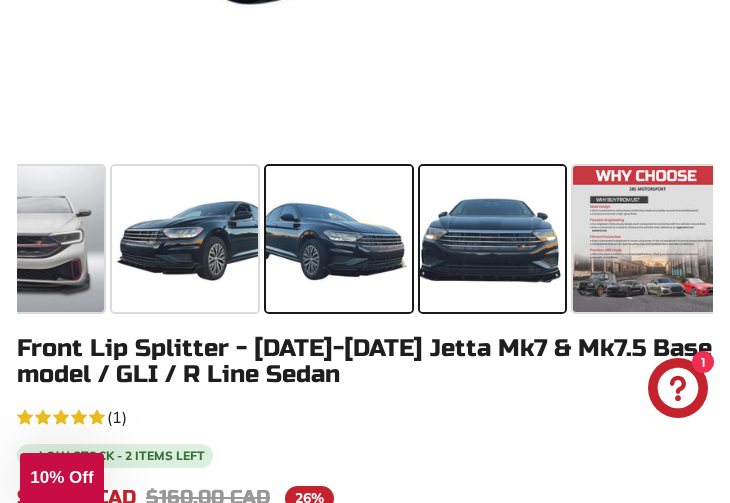click at bounding box center [493, 239] 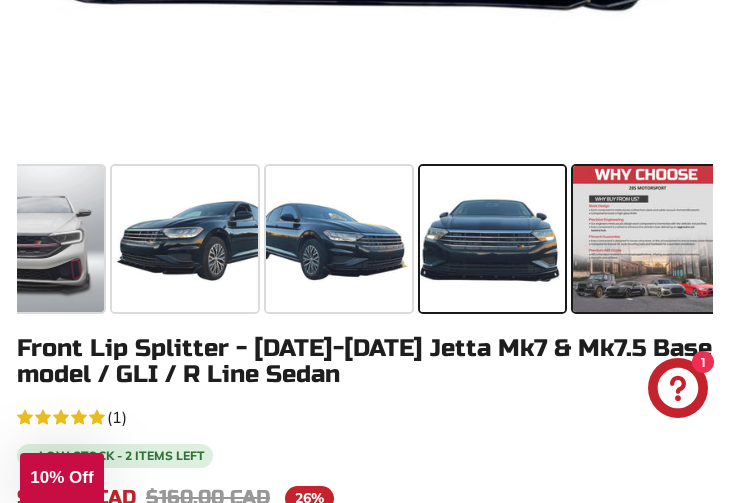 click at bounding box center [646, 239] 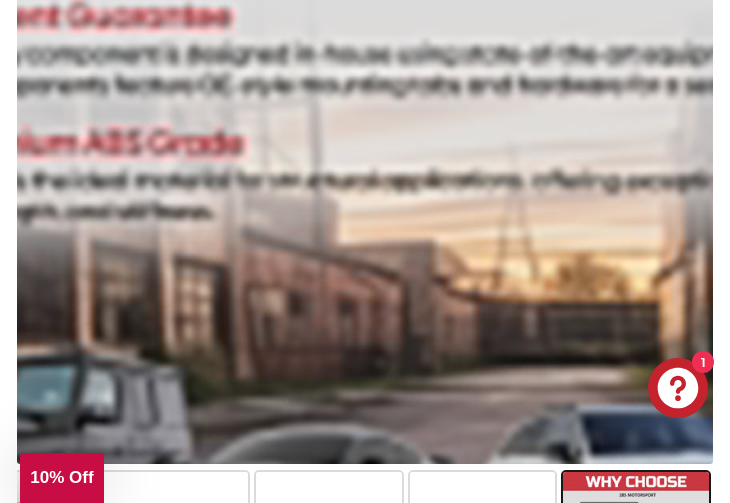 scroll, scrollTop: 408, scrollLeft: 0, axis: vertical 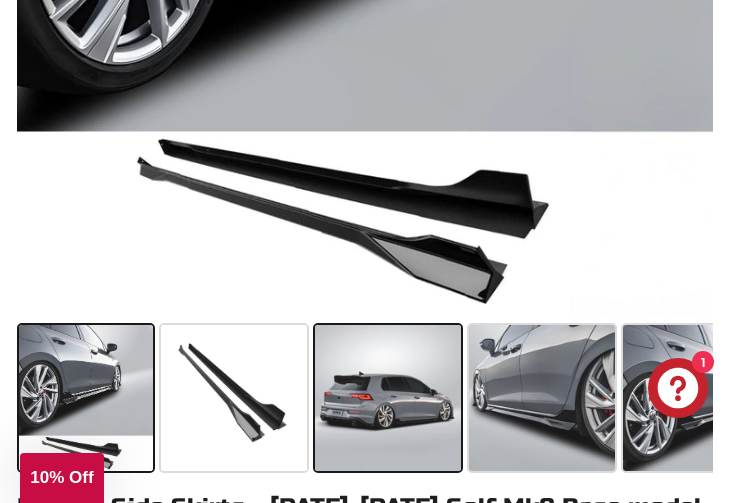 click at bounding box center (388, 398) 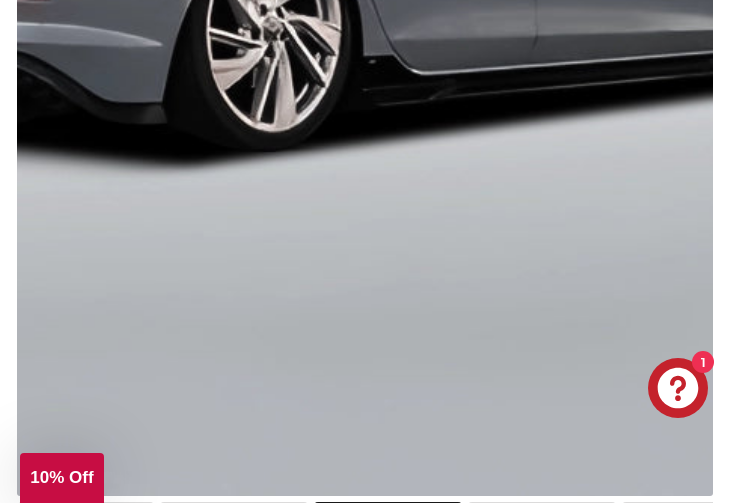 scroll, scrollTop: 508, scrollLeft: 0, axis: vertical 